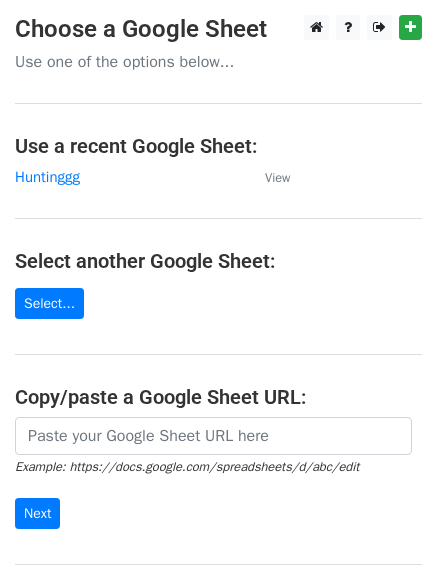 scroll, scrollTop: 0, scrollLeft: 0, axis: both 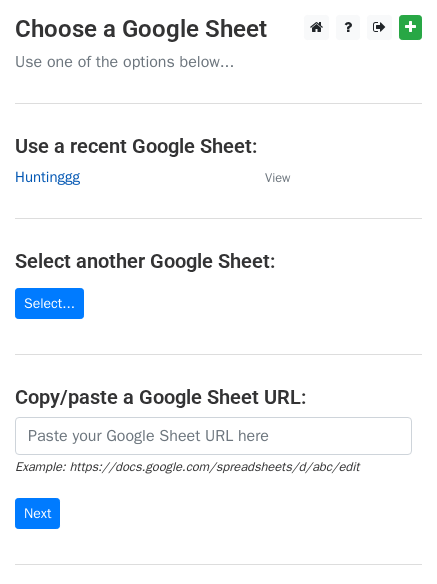 click on "Huntinggg" at bounding box center [47, 177] 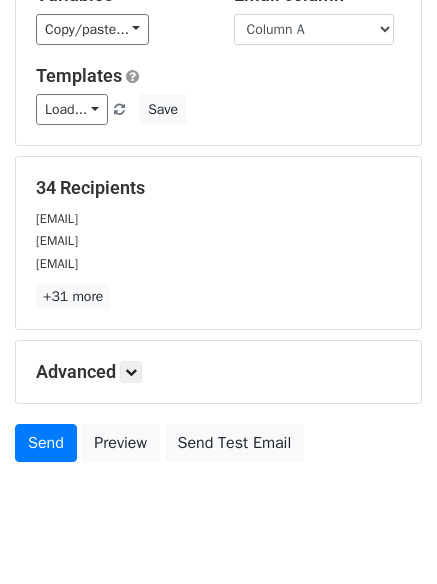 scroll, scrollTop: 193, scrollLeft: 0, axis: vertical 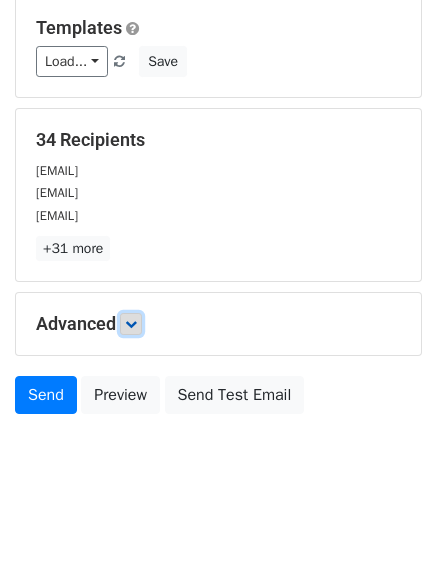 click at bounding box center (131, 324) 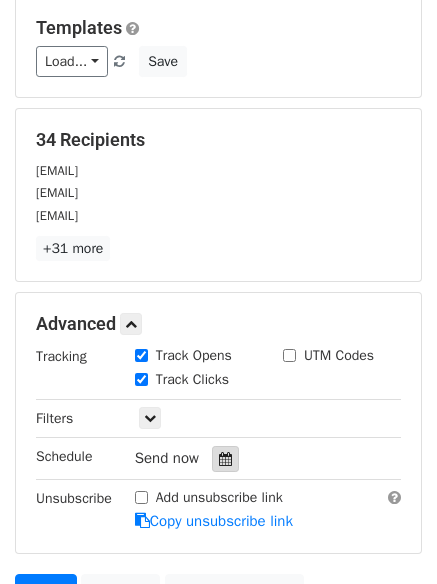 drag, startPoint x: 219, startPoint y: 470, endPoint x: 220, endPoint y: 459, distance: 11.045361 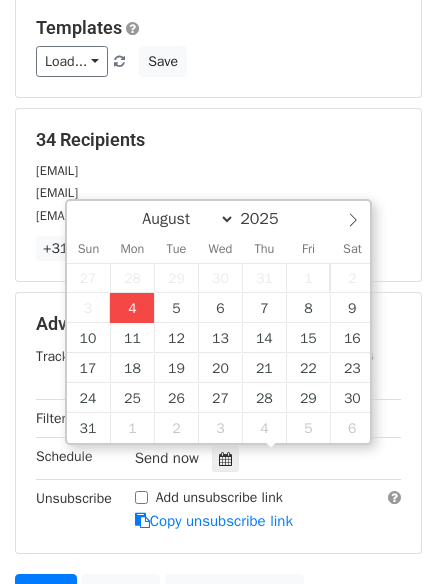 type on "2025-08-04 15:10" 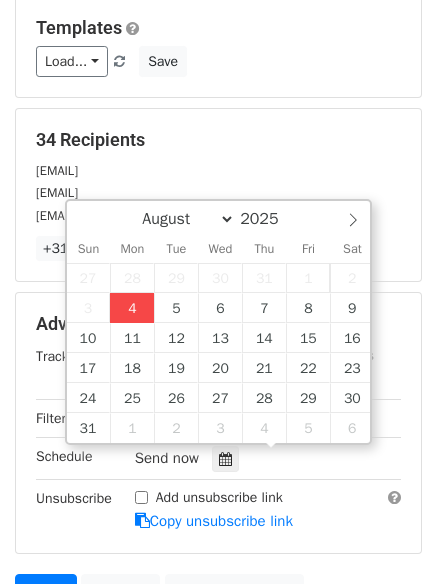 type on "03" 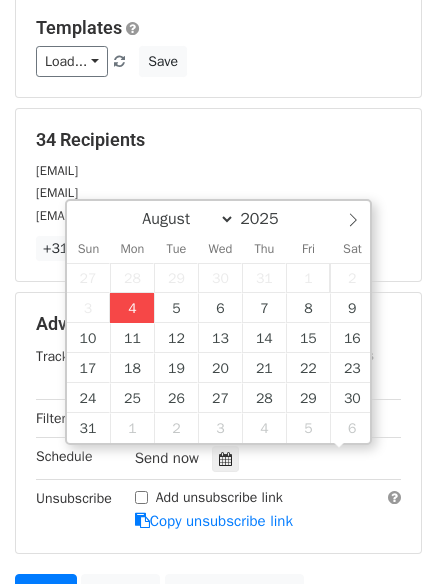 scroll, scrollTop: 1, scrollLeft: 0, axis: vertical 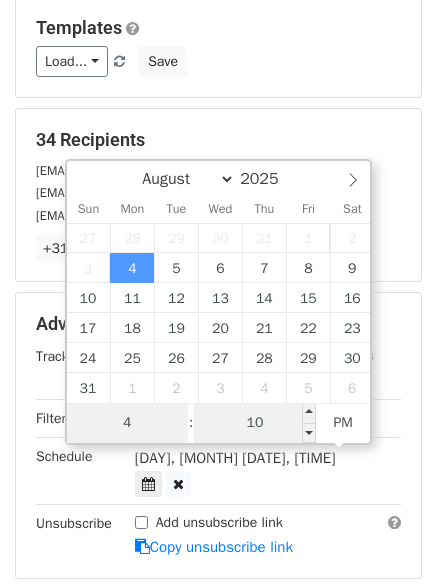 type on "4" 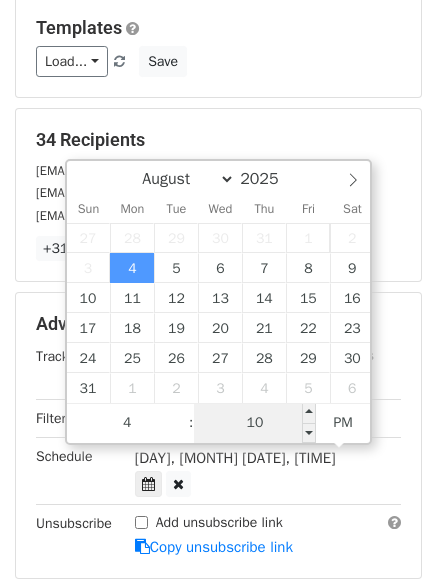 type on "2025-08-04 16:10" 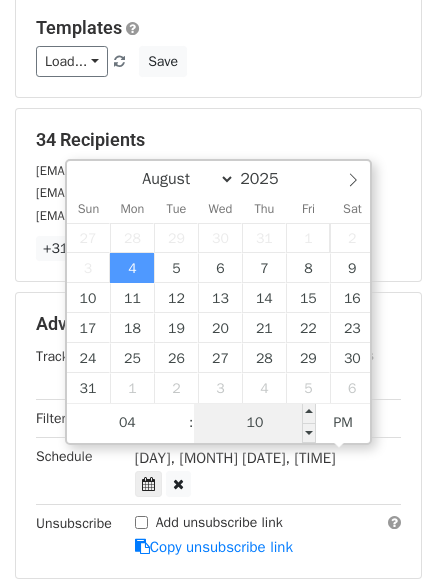 click on "10" at bounding box center [255, 423] 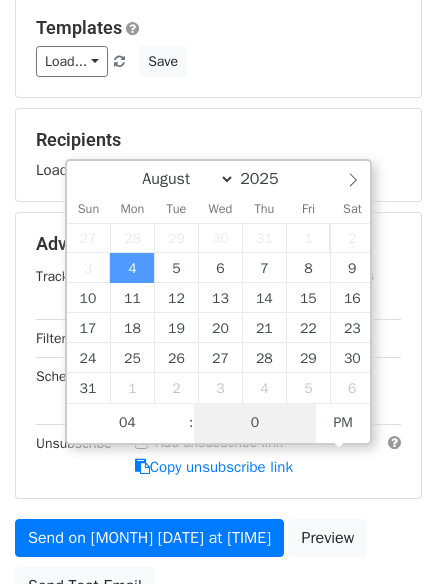 type on "0" 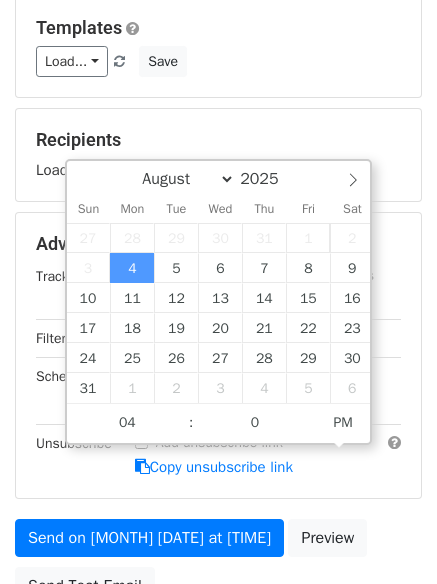 type on "2025-08-04 16:00" 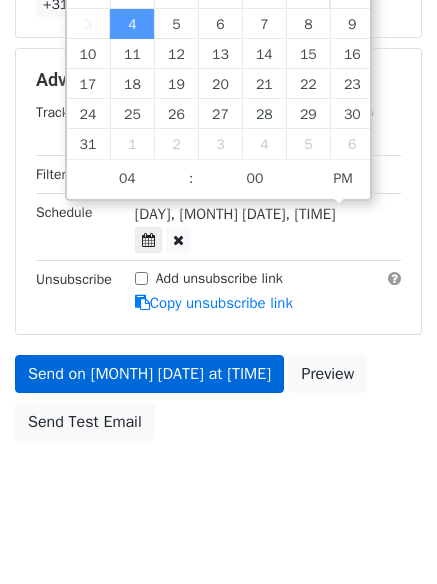 scroll, scrollTop: 357, scrollLeft: 0, axis: vertical 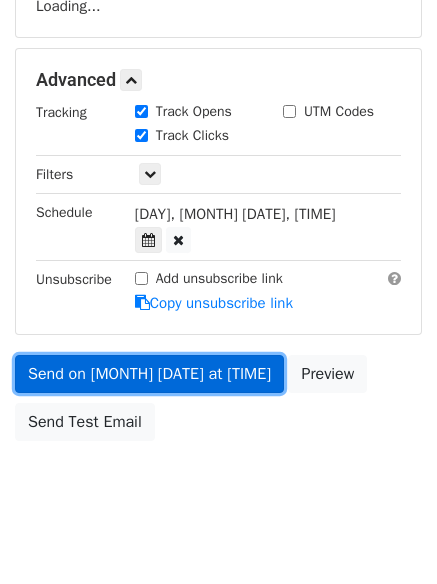 click on "Send on Aug 4 at 4:00pm" at bounding box center [149, 374] 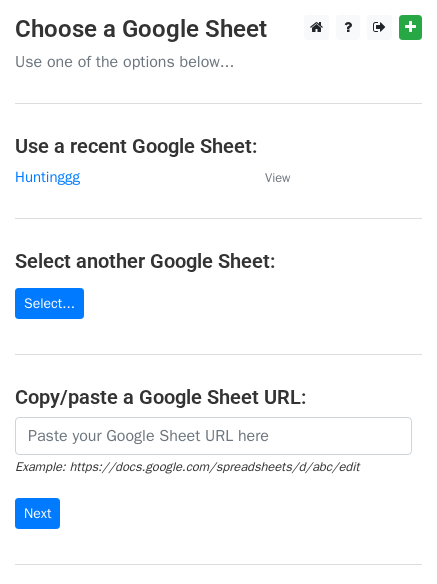scroll, scrollTop: 0, scrollLeft: 0, axis: both 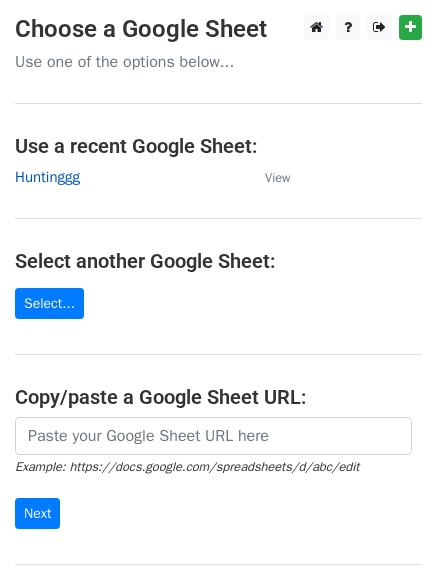 click on "Huntinggg" at bounding box center (47, 177) 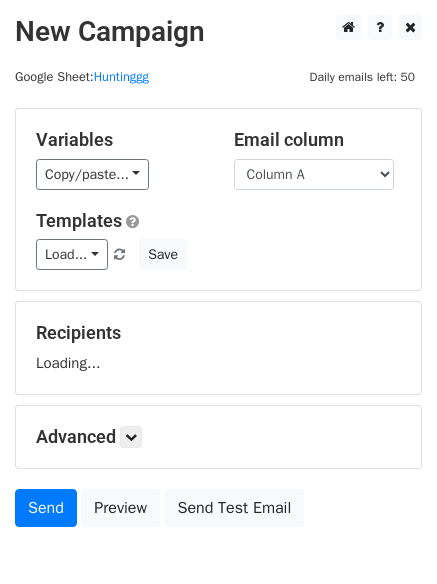 scroll, scrollTop: 0, scrollLeft: 0, axis: both 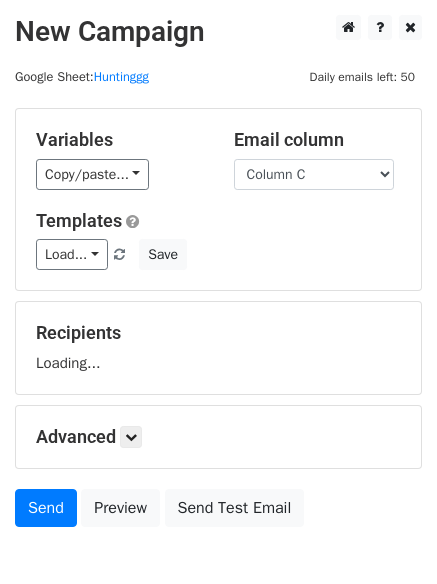 click on "Column A
Column B
Column C" at bounding box center [314, 174] 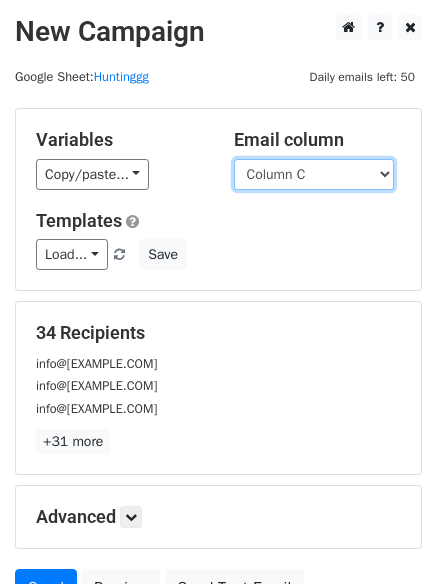 click on "Column A
Column B
Column C" at bounding box center (314, 174) 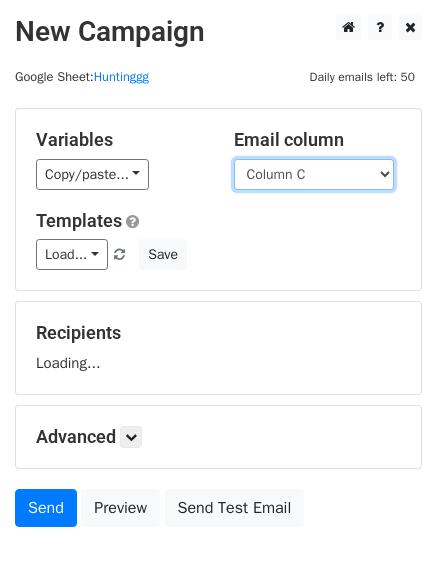 select on "Column B" 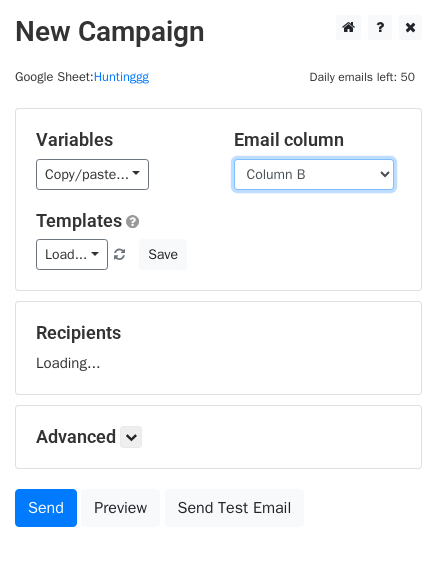 click on "Column A
Column B
Column C" at bounding box center (314, 174) 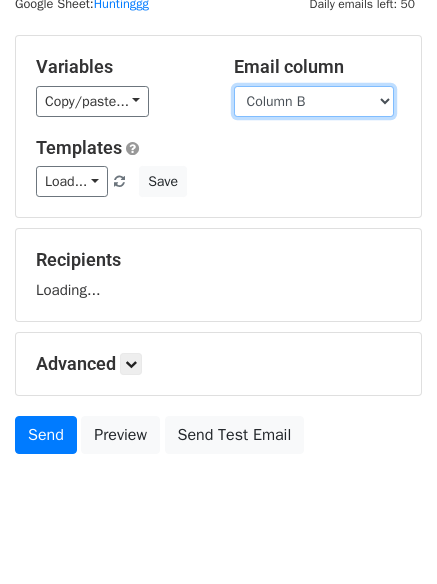 scroll, scrollTop: 113, scrollLeft: 0, axis: vertical 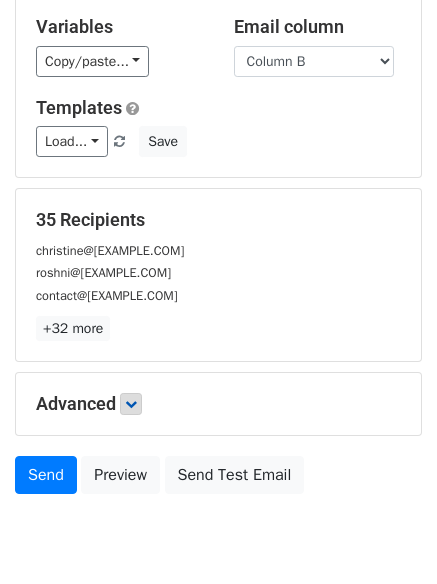 click on "+32 more" at bounding box center [218, 328] 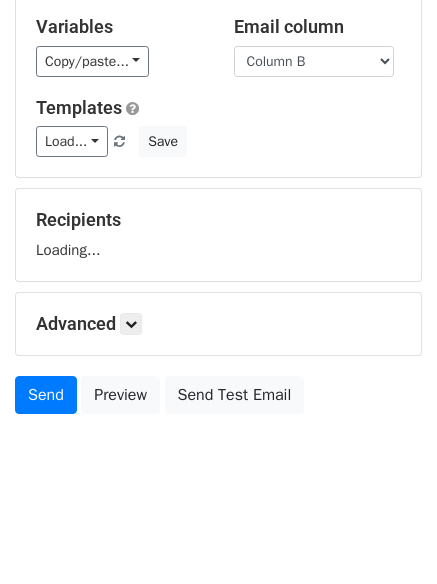 click on "Advanced
Tracking
Track Opens
UTM Codes
Track Clicks
Filters
Only include spreadsheet rows that match the following filters:
Schedule
Send now
Unsubscribe
Add unsubscribe link
Copy unsubscribe link" at bounding box center [218, 324] 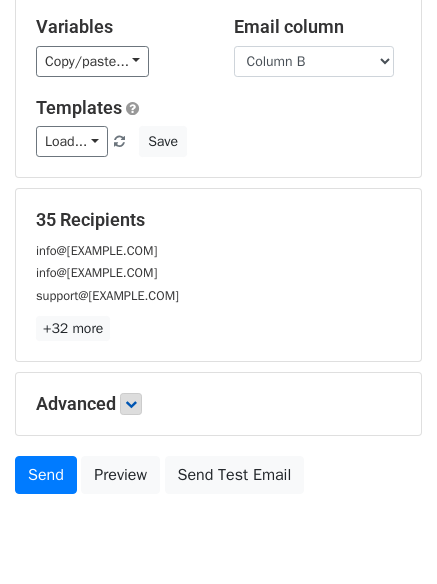 click on "+32 more" at bounding box center (218, 328) 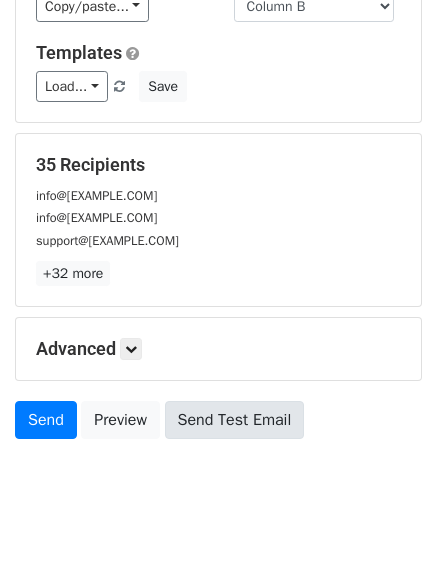 scroll, scrollTop: 193, scrollLeft: 0, axis: vertical 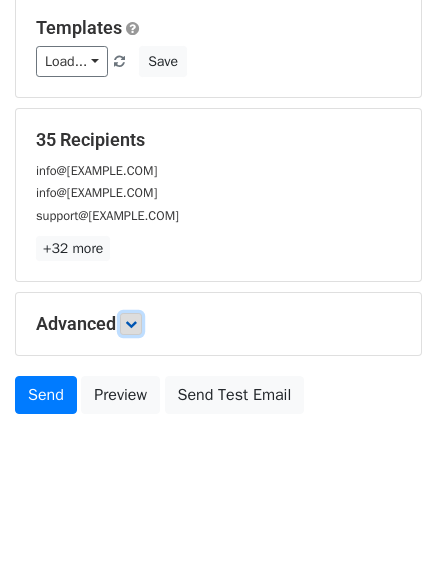 click at bounding box center (131, 324) 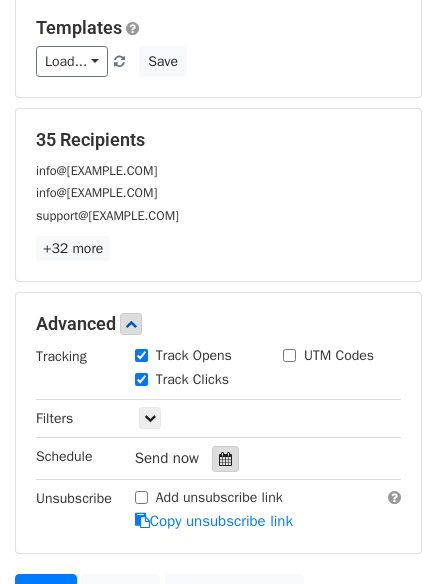 click at bounding box center (225, 459) 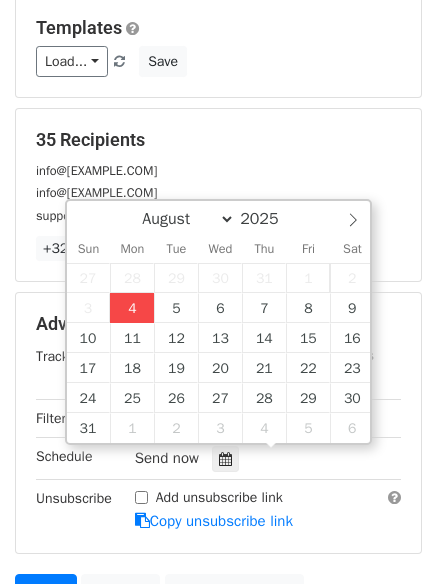 type on "2025-08-04 15:11" 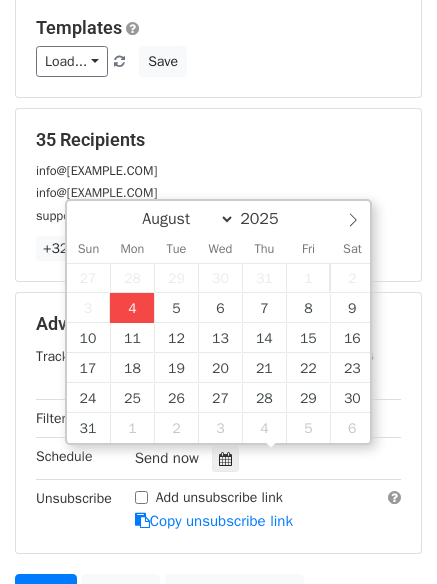 type on "03" 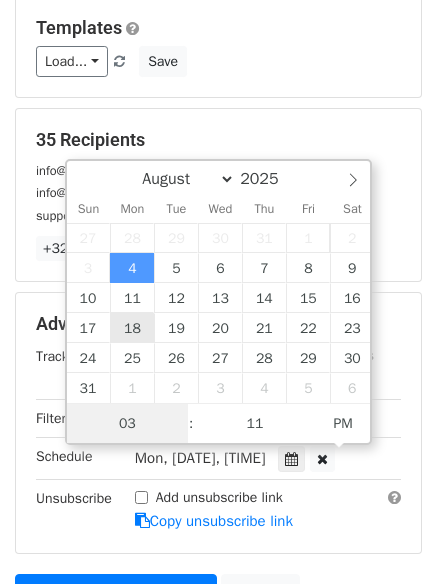 scroll, scrollTop: 1, scrollLeft: 0, axis: vertical 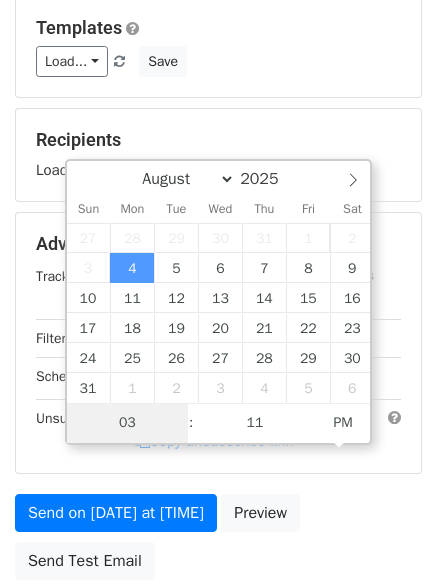 type on "4" 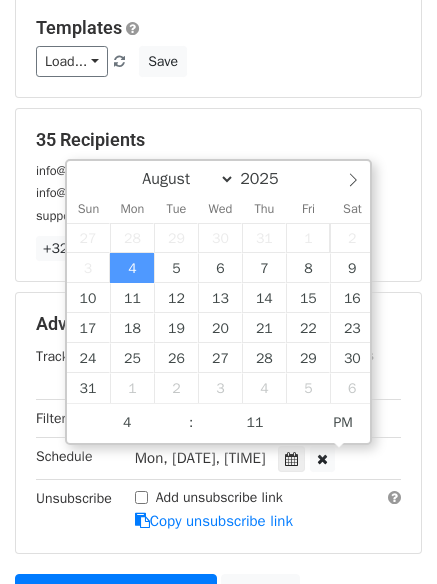 type on "2025-08-04 16:11" 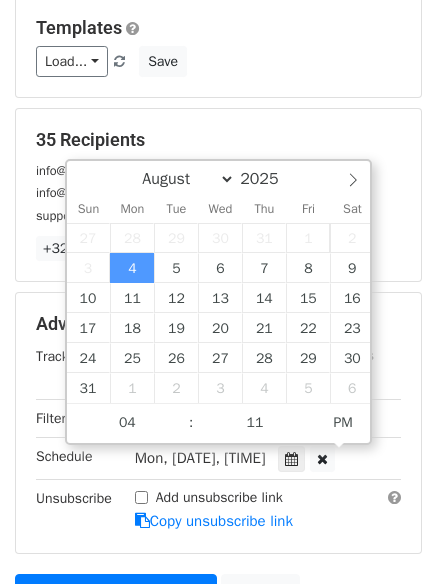 click on "Advanced
Tracking
Track Opens
UTM Codes
Track Clicks
Filters
Only include spreadsheet rows that match the following filters:
Schedule
Mon, Aug 4, 3:11pm
2025-08-04 16:11
Unsubscribe
Add unsubscribe link
Copy unsubscribe link" at bounding box center (218, 422) 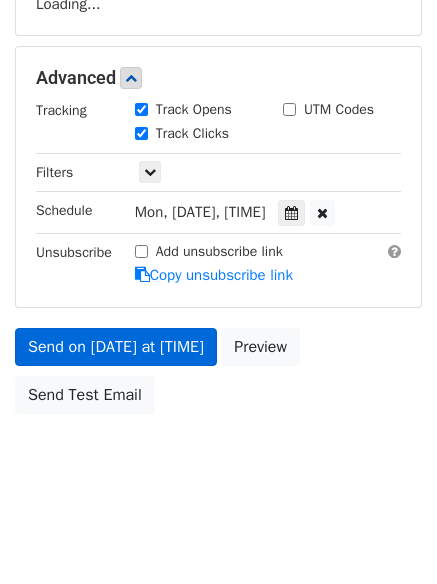scroll, scrollTop: 357, scrollLeft: 0, axis: vertical 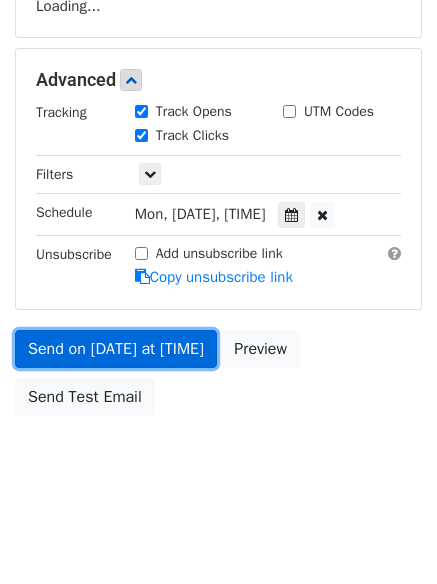 click on "Send on Aug 4 at 4:11pm" at bounding box center [116, 349] 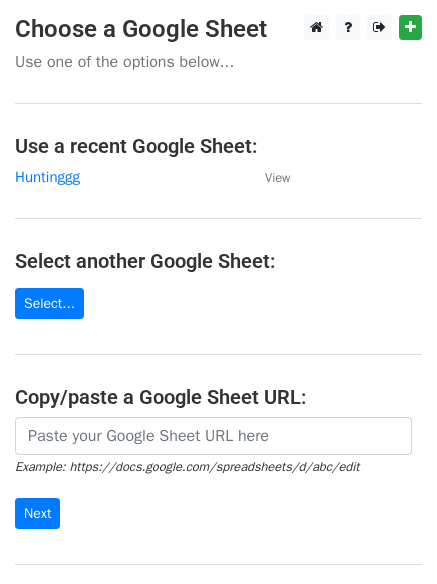 scroll, scrollTop: 0, scrollLeft: 0, axis: both 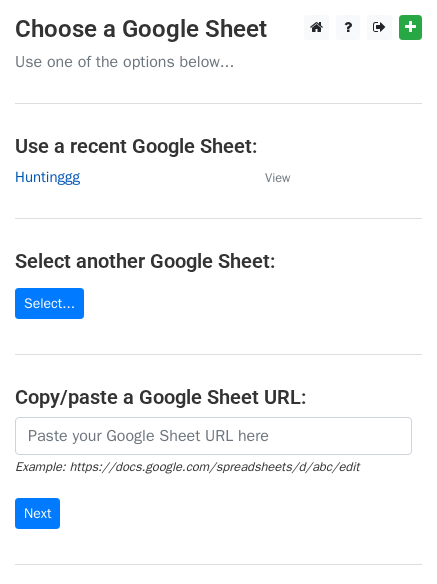 click on "Huntinggg" at bounding box center (47, 177) 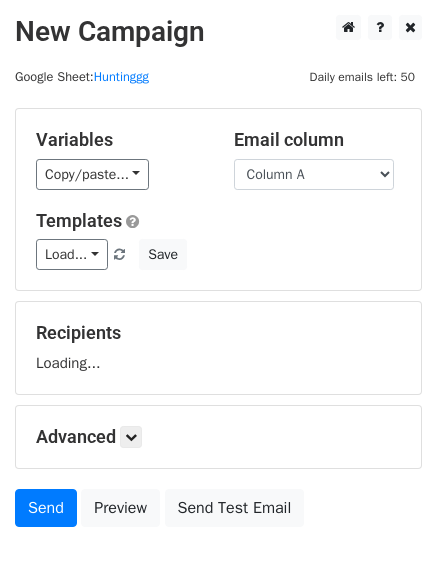 scroll, scrollTop: 0, scrollLeft: 0, axis: both 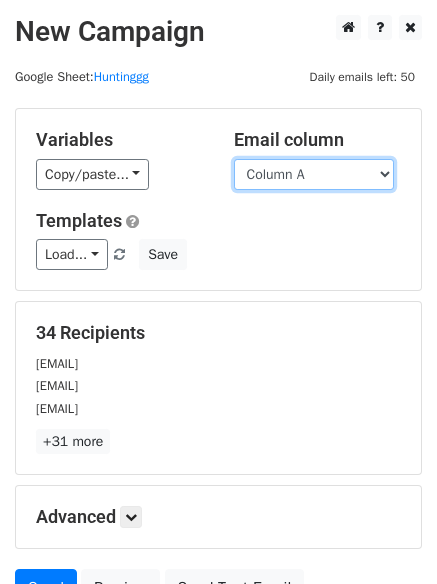 click on "Column A
Column B
Column C" at bounding box center [314, 174] 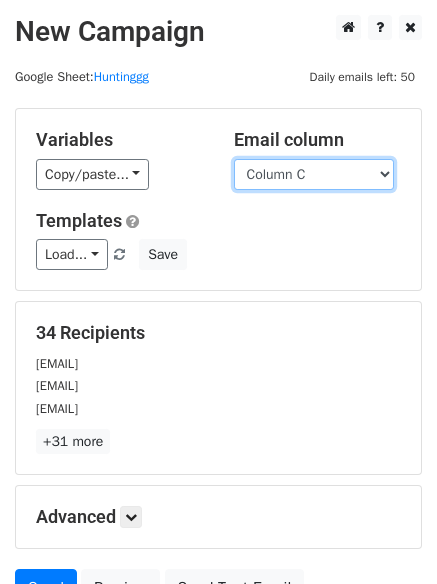 click on "Column A
Column B
Column C" at bounding box center (314, 174) 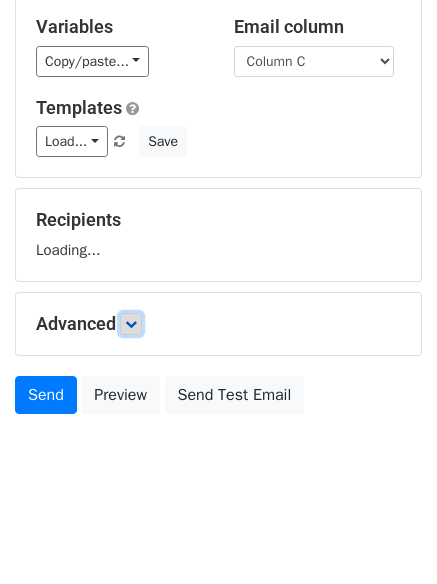 click at bounding box center [131, 324] 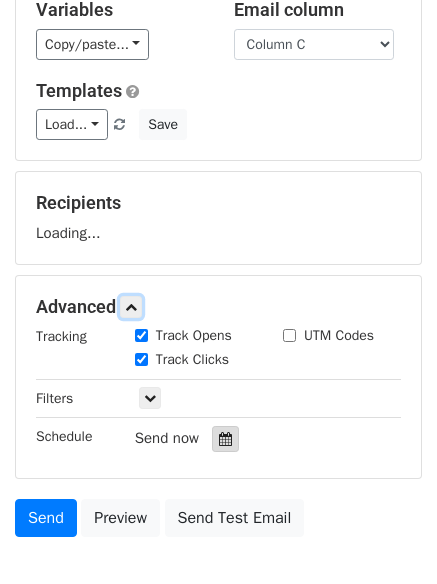 scroll, scrollTop: 239, scrollLeft: 0, axis: vertical 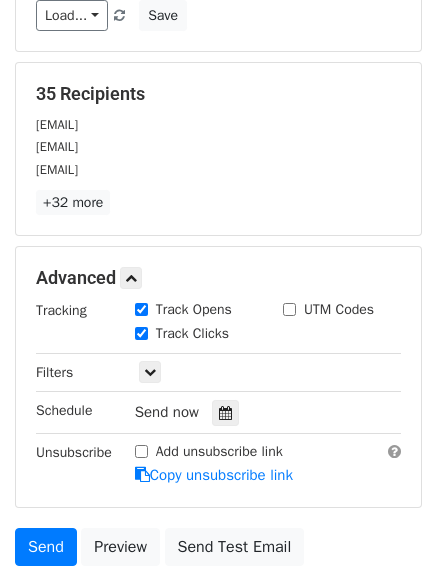 click on "Tracking
Track Opens
UTM Codes
Track Clicks
Filters
Only include spreadsheet rows that match the following filters:
Schedule
Send now
Unsubscribe
Add unsubscribe link
Copy unsubscribe link" at bounding box center (218, 393) 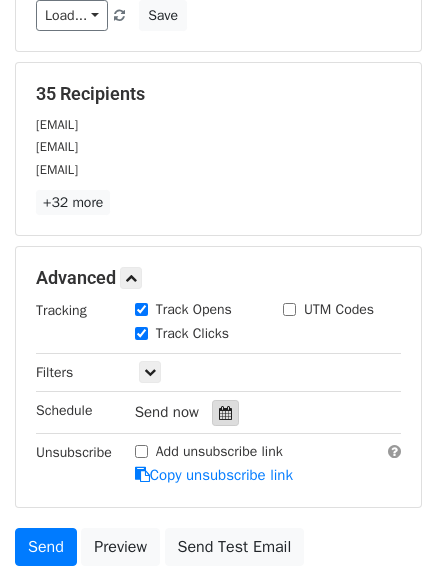 click at bounding box center [225, 413] 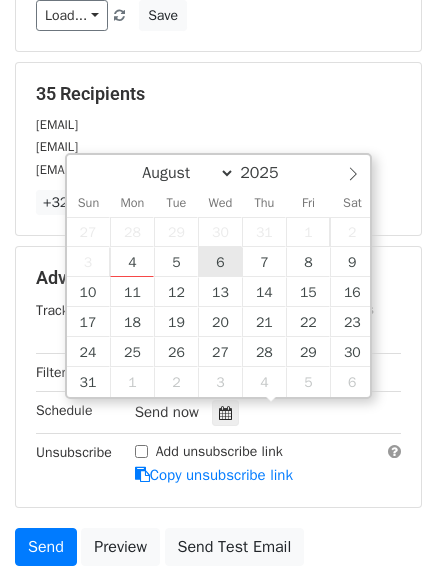 type on "2025-08-06 12:00" 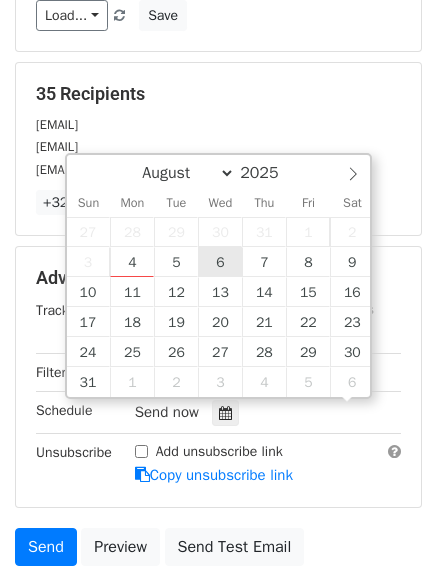 scroll, scrollTop: 1, scrollLeft: 0, axis: vertical 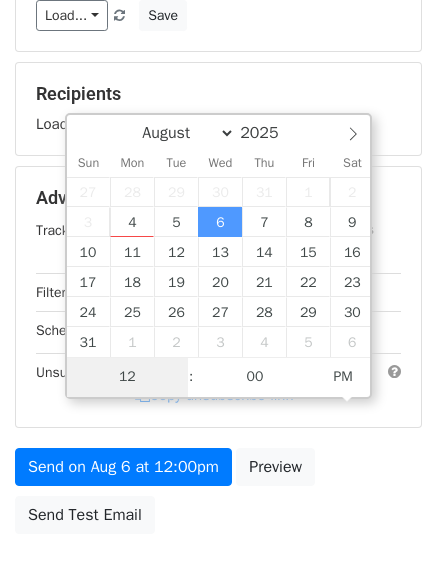 type on "6" 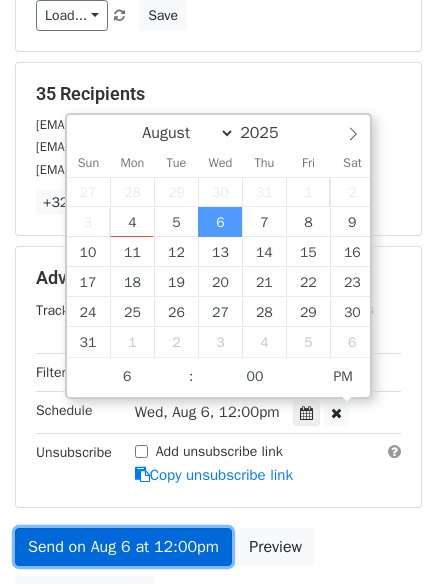 type on "2025-08-06 18:00" 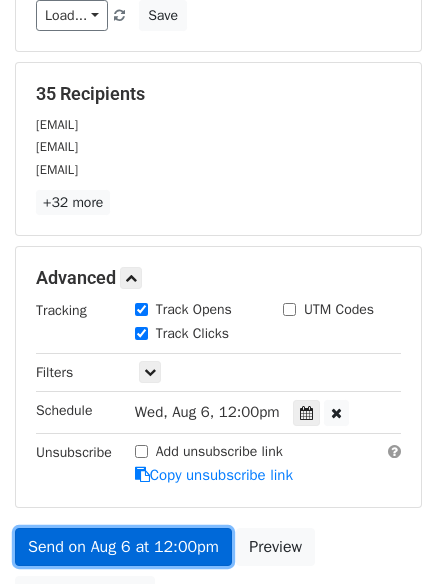 click on "Send on Aug 6 at 12:00pm" at bounding box center (123, 547) 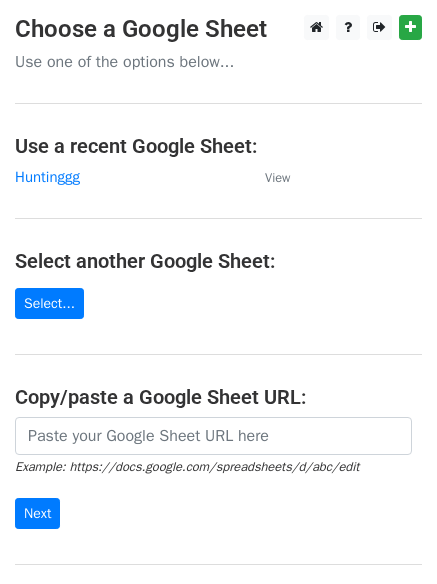 scroll, scrollTop: 0, scrollLeft: 0, axis: both 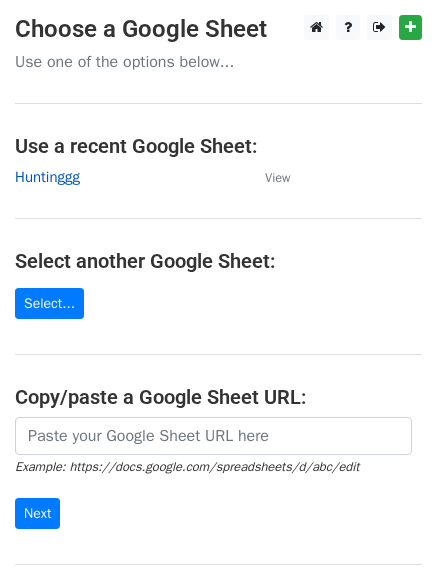 click on "Huntinggg" at bounding box center [47, 177] 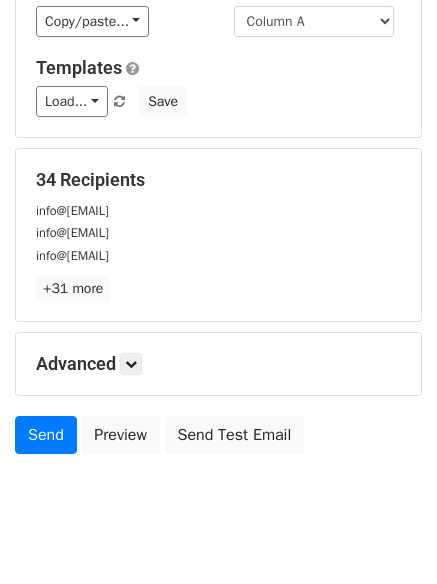 scroll, scrollTop: 193, scrollLeft: 0, axis: vertical 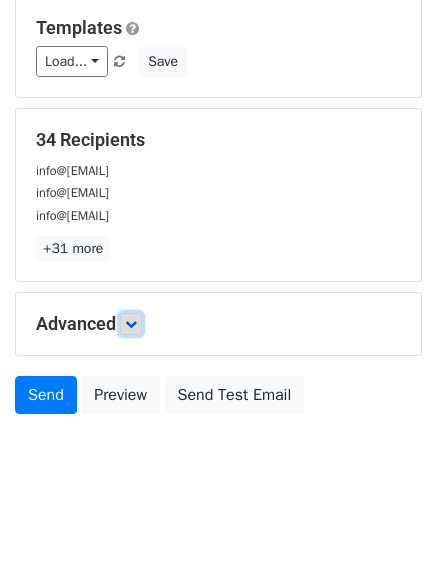 click at bounding box center [131, 324] 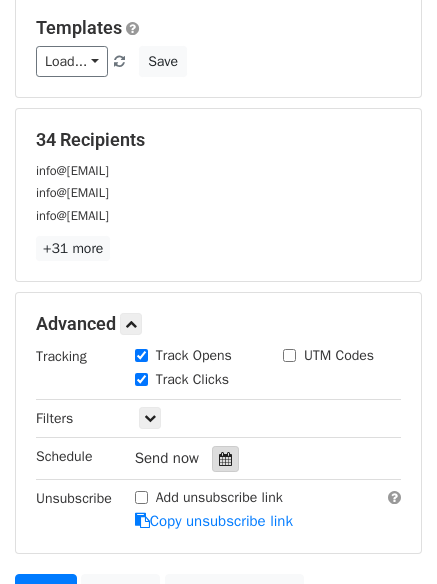click at bounding box center [225, 459] 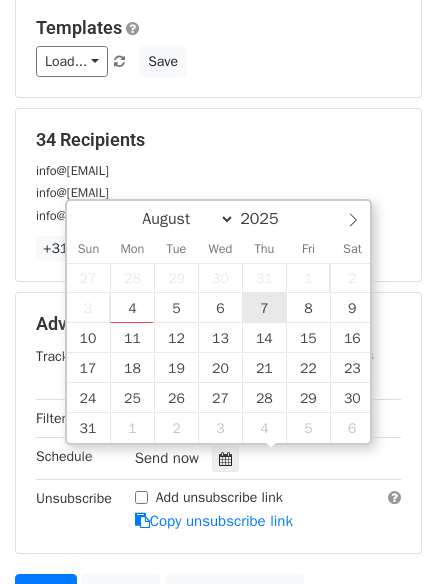 type on "2025-08-07 12:00" 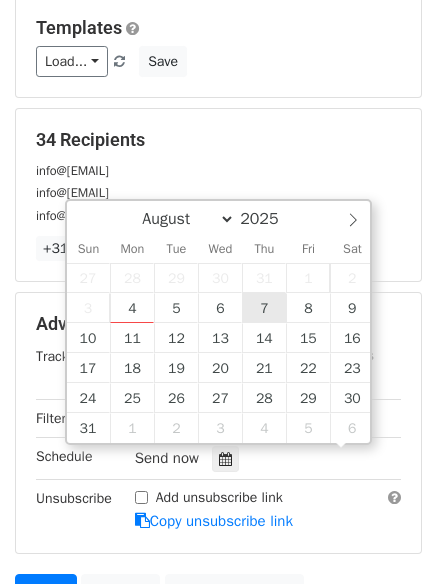 scroll, scrollTop: 1, scrollLeft: 0, axis: vertical 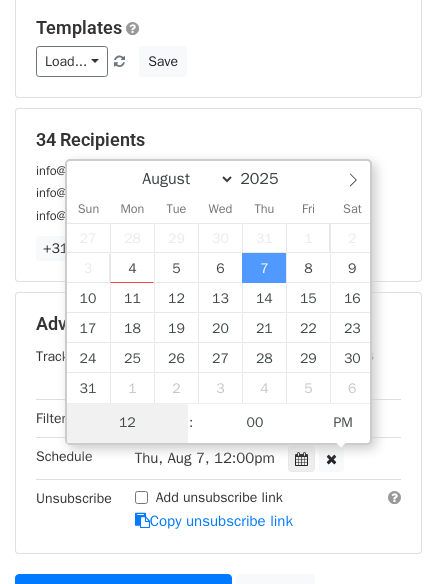 type on "7" 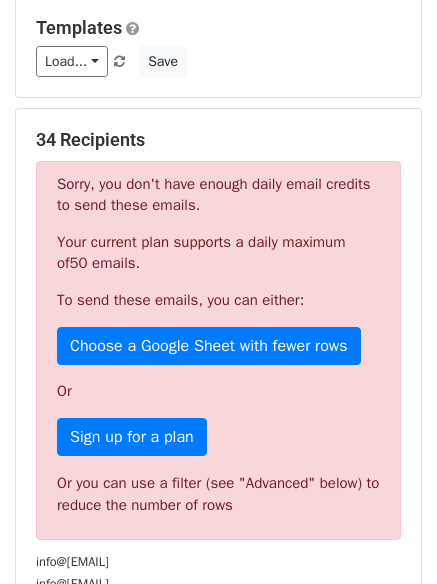 type on "2025-08-07 19:00" 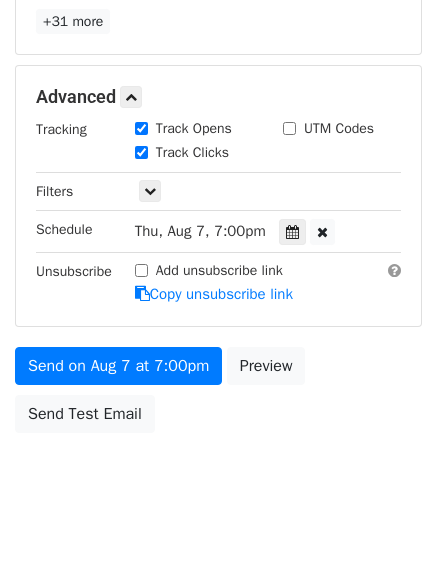 scroll, scrollTop: 357, scrollLeft: 0, axis: vertical 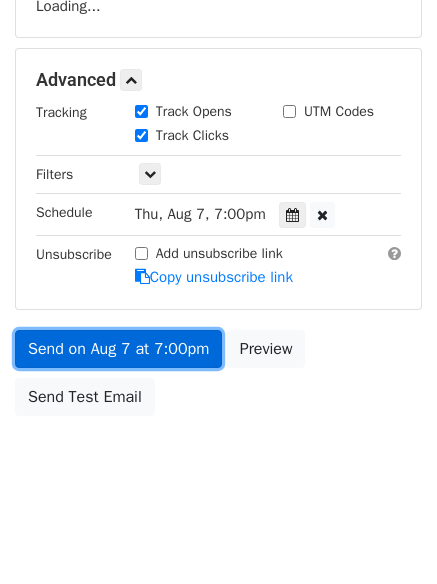 click on "Send on Aug 7 at 7:00pm" at bounding box center [118, 349] 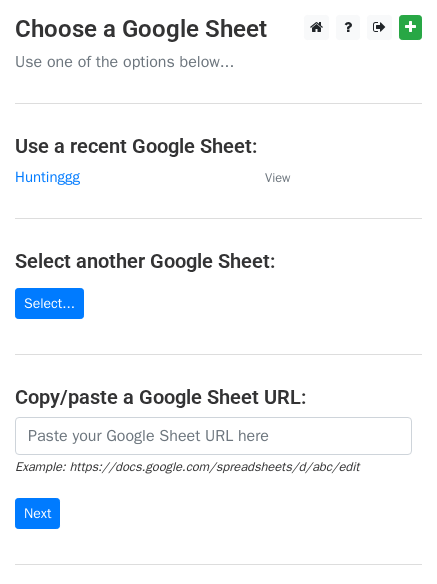scroll, scrollTop: 0, scrollLeft: 0, axis: both 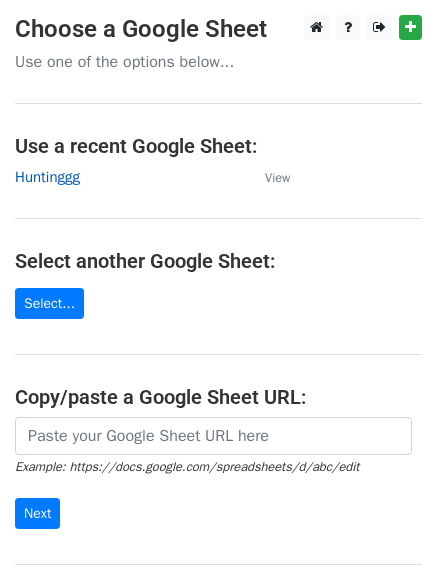 click on "Huntinggg" at bounding box center (47, 177) 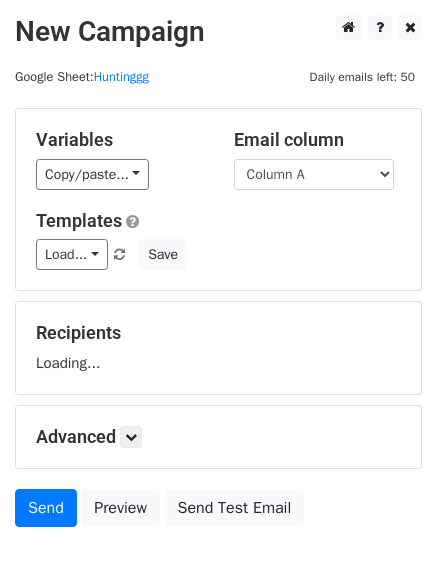 scroll, scrollTop: 0, scrollLeft: 0, axis: both 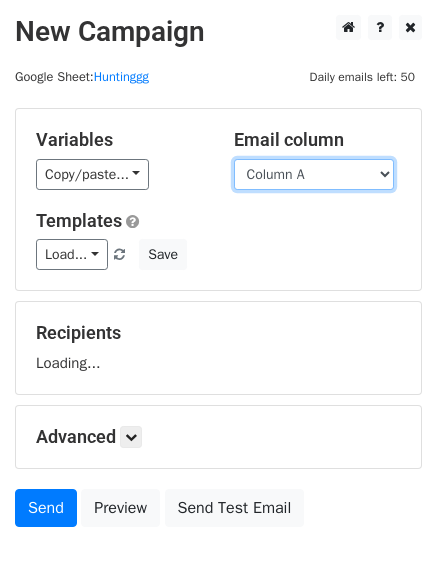 click on "Column A
Column B
Column C" at bounding box center (314, 174) 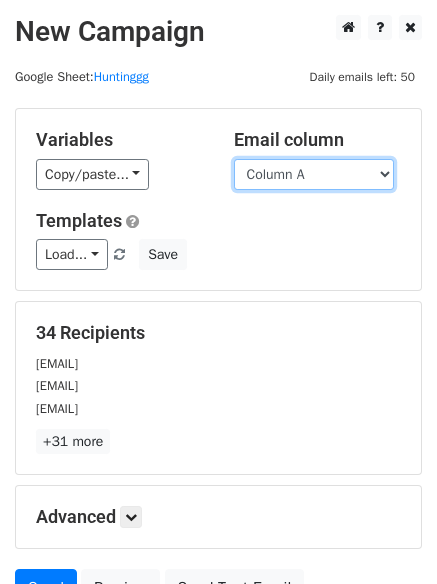 click on "Column A
Column B
Column C" at bounding box center [314, 174] 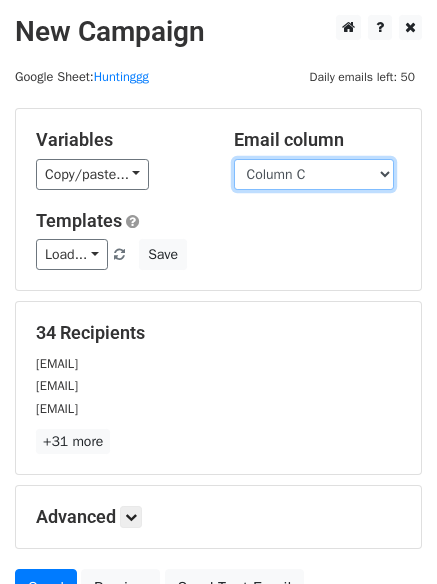click on "Column A
Column B
Column C" at bounding box center (314, 174) 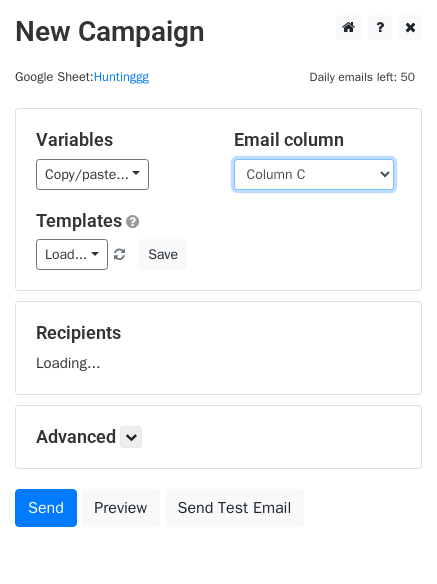 select on "Column B" 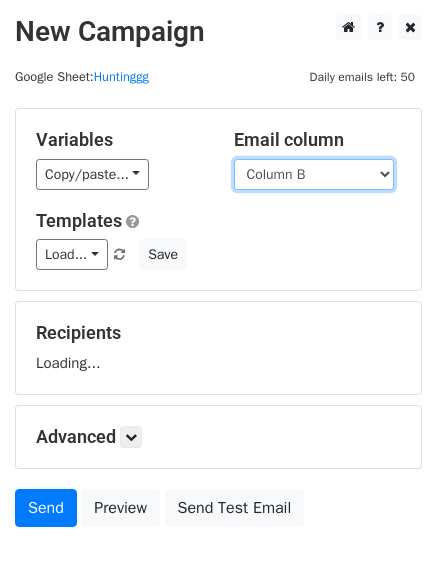 click on "Column A
Column B
Column C" at bounding box center [314, 174] 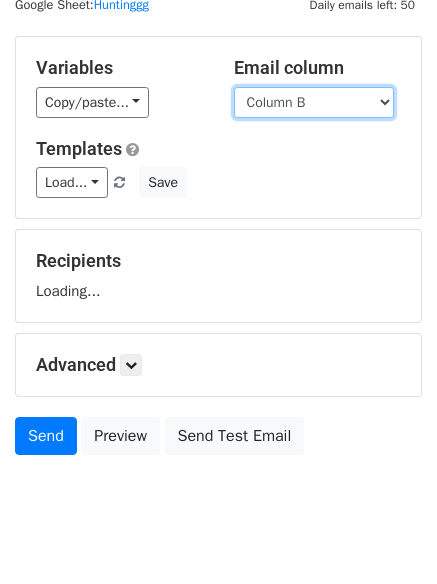 scroll, scrollTop: 113, scrollLeft: 0, axis: vertical 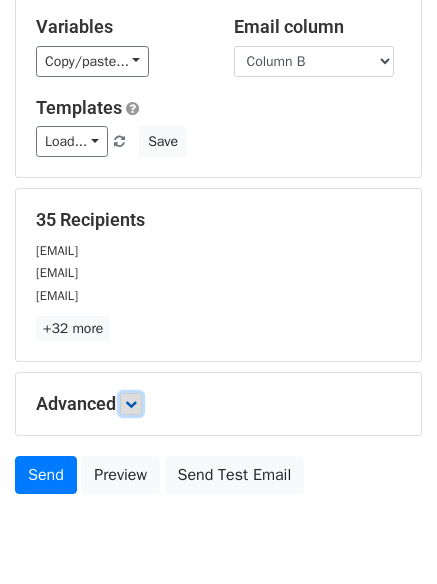 click at bounding box center [131, 404] 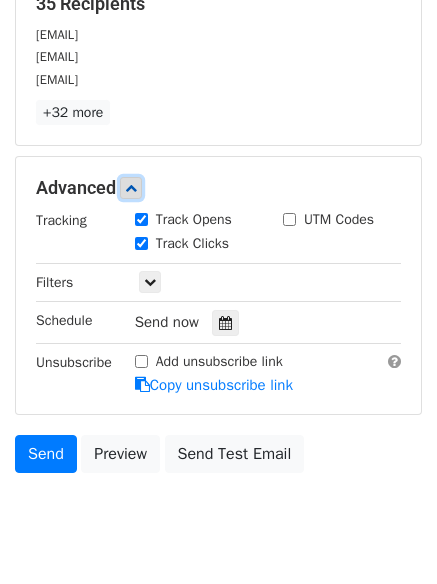 scroll, scrollTop: 358, scrollLeft: 0, axis: vertical 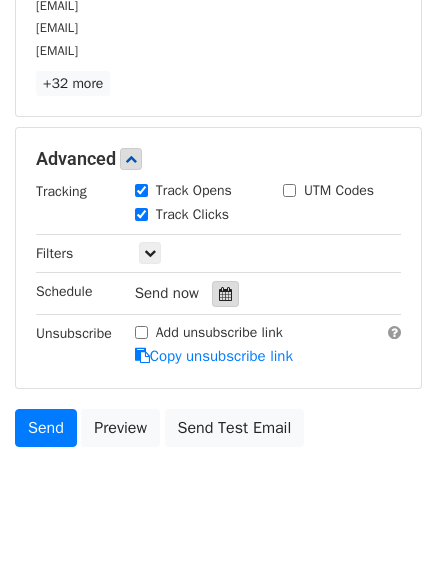 click at bounding box center (225, 294) 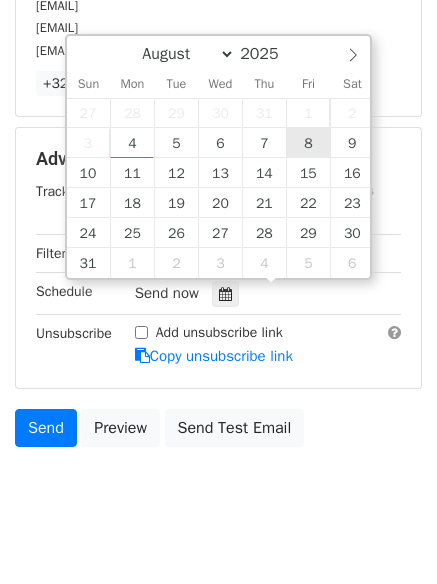 type on "2025-08-08 12:00" 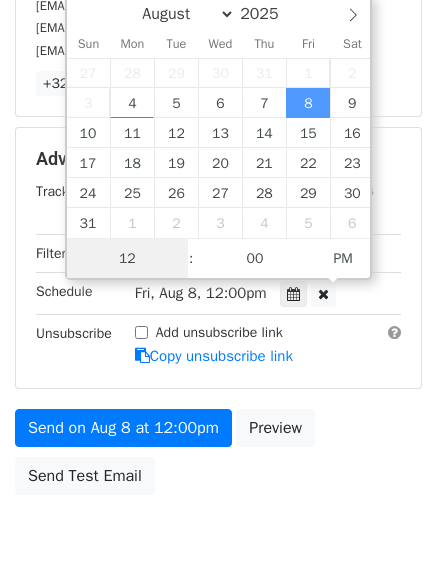 scroll, scrollTop: 1, scrollLeft: 0, axis: vertical 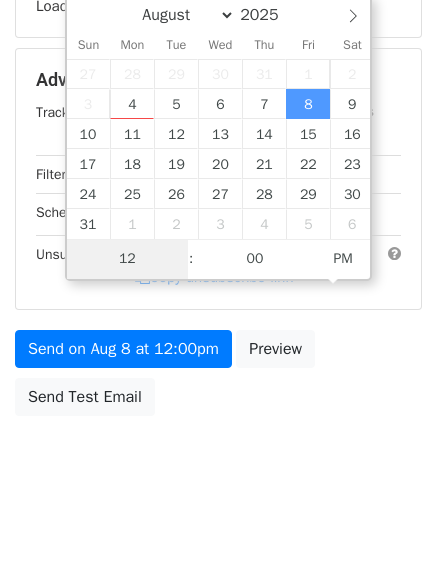 type on "8" 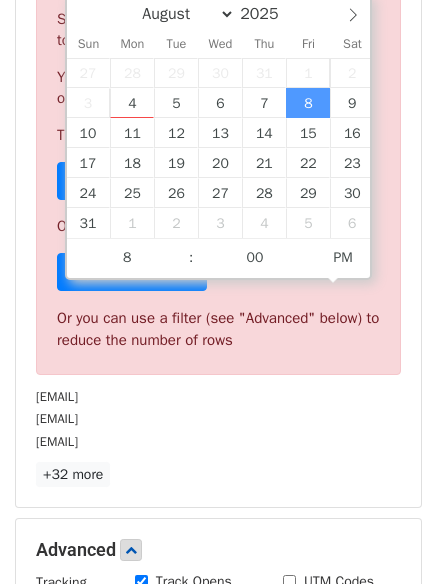 type on "2025-08-08 20:00" 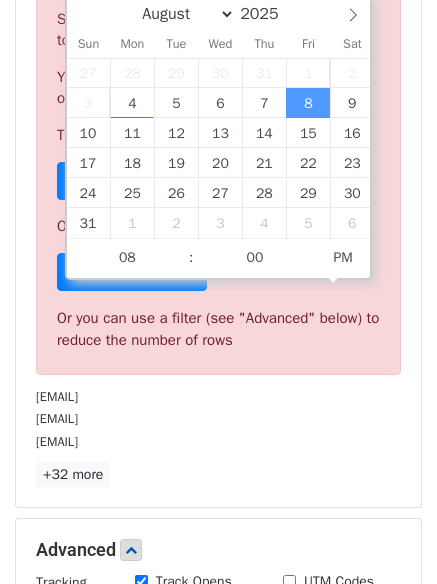 click on "[NUMBER] Recipients
Sorry, you don't have enough daily email credits to send these emails.
Your current plan supports a daily maximum of  50 emails .
To send these emails, you can either:
Choose a Google Sheet with fewer rows
Or
Sign up for a plan
Or you can use a filter (see "Advanced" below) to reduce the number of rows
[EMAIL]
[EMAIL]
[EMAIL]
+32 more
35 Recipients
×
[EMAIL]
[EMAIL]
[EMAIL]
[EMAIL]
[EMAIL]
[EMAIL]
[EMAIL]
[EMAIL]
[EMAIL]
[EMAIL]
[EMAIL]
[EMAIL]
[EMAIL]
[EMAIL]
[EMAIL]
[EMAIL]
[EMAIL]
[EMAIL]" at bounding box center (218, 225) 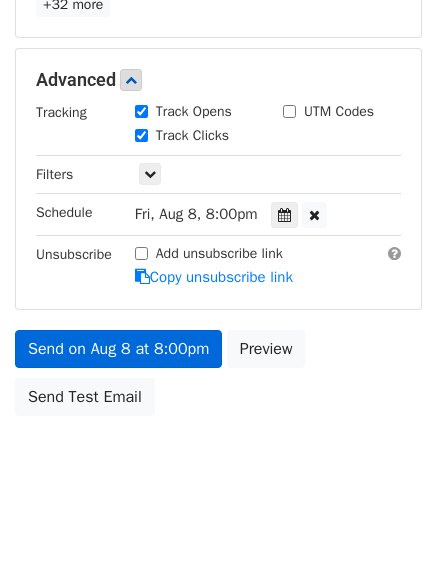 scroll, scrollTop: 357, scrollLeft: 0, axis: vertical 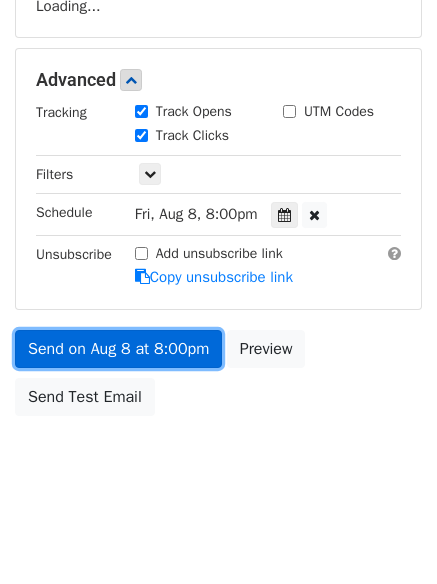 click on "Send on Aug 8 at 8:00pm" at bounding box center [118, 349] 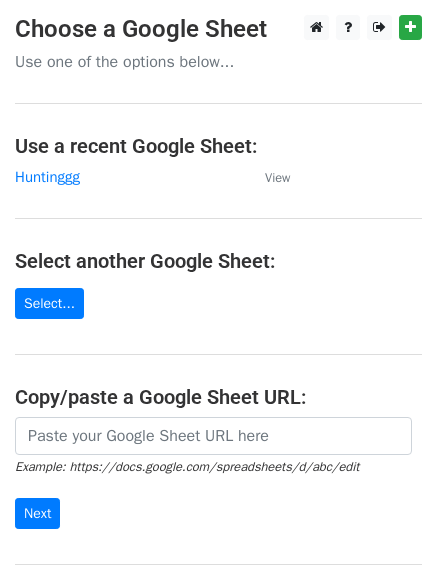 scroll, scrollTop: 0, scrollLeft: 0, axis: both 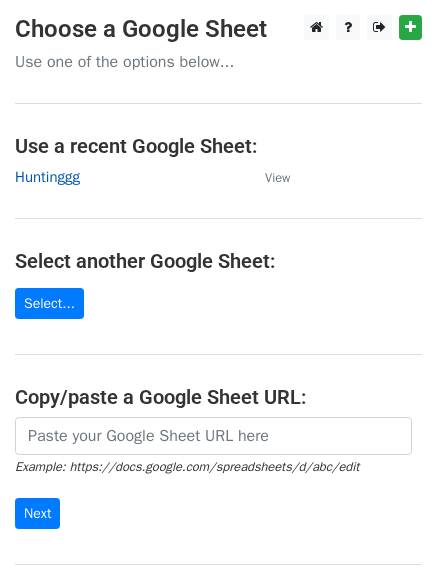 click on "Huntinggg" at bounding box center [47, 177] 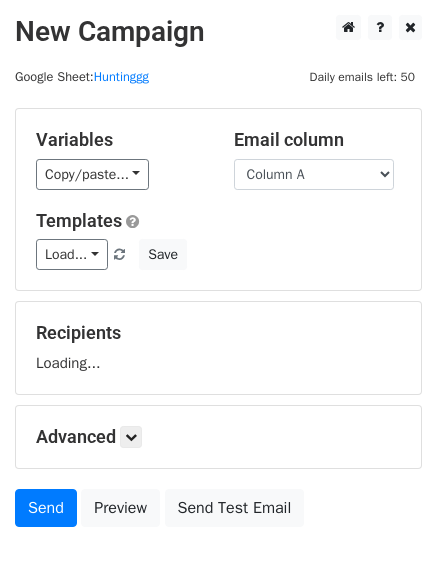 scroll, scrollTop: 0, scrollLeft: 0, axis: both 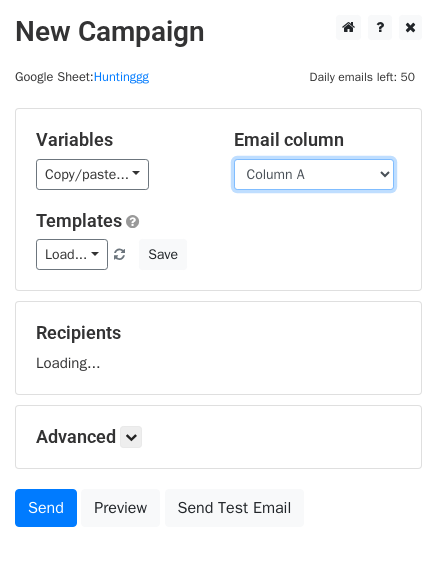 drag, startPoint x: 0, startPoint y: 0, endPoint x: 327, endPoint y: 170, distance: 368.54987 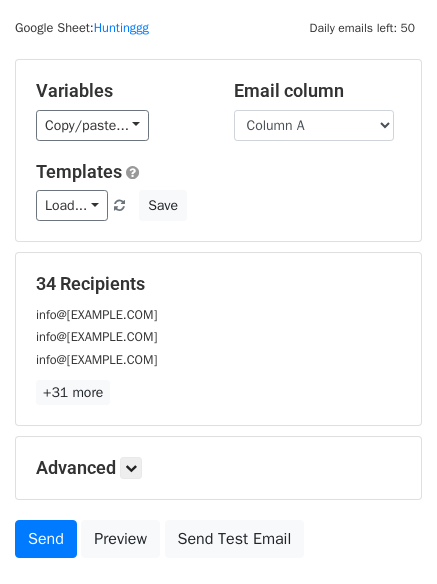 scroll, scrollTop: 0, scrollLeft: 0, axis: both 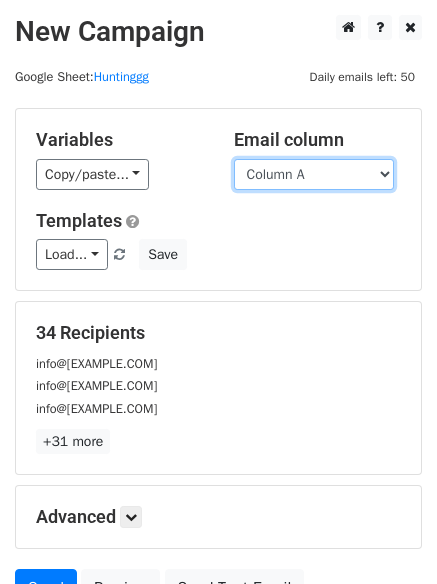 click on "Column A
Column B
Column C" at bounding box center [314, 174] 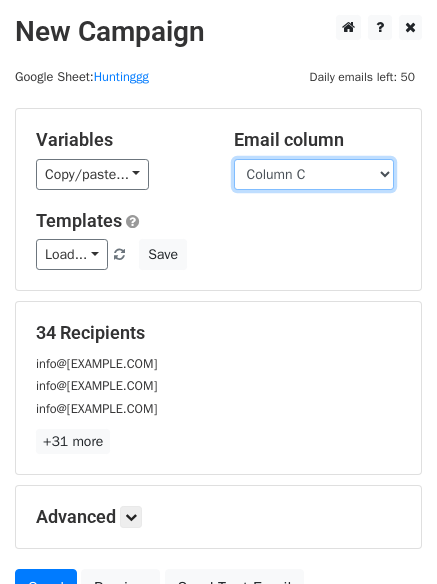 click on "Column A
Column B
Column C" at bounding box center [314, 174] 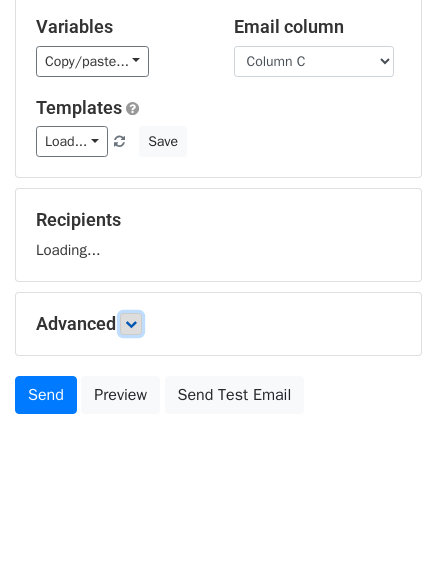 click at bounding box center [131, 324] 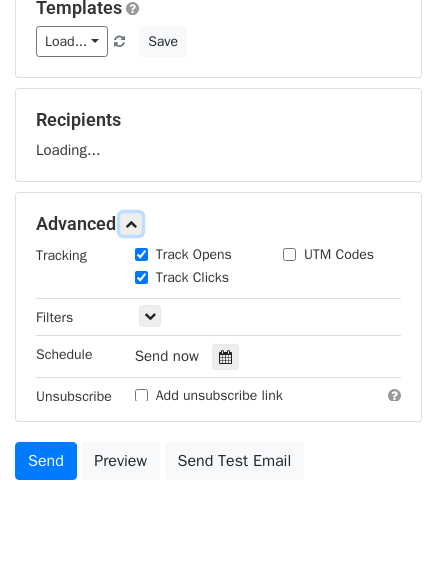 scroll, scrollTop: 217, scrollLeft: 0, axis: vertical 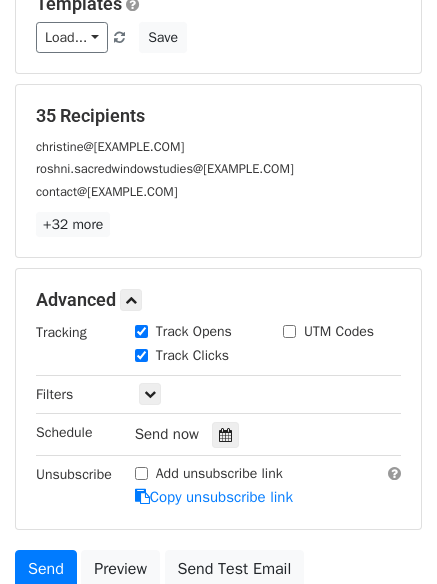 click on "Track Clicks" at bounding box center [194, 357] 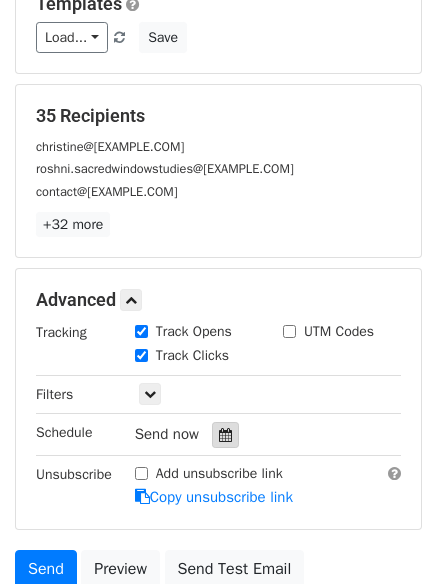 click at bounding box center (225, 435) 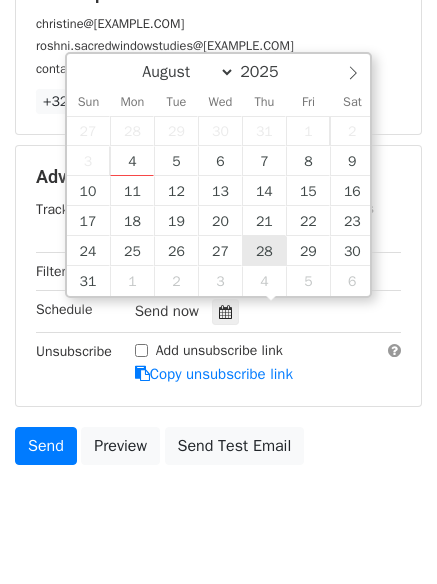 scroll, scrollTop: 389, scrollLeft: 0, axis: vertical 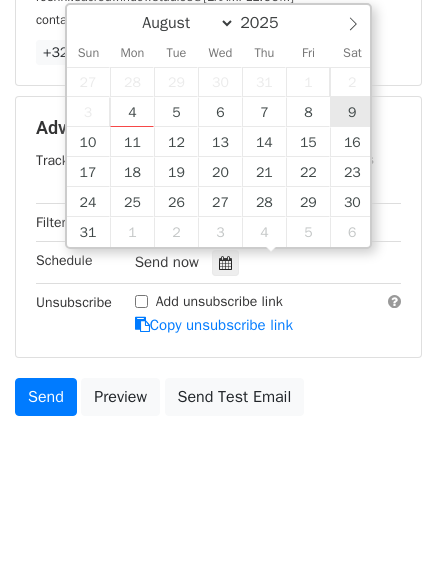 type on "2025-08-09 12:00" 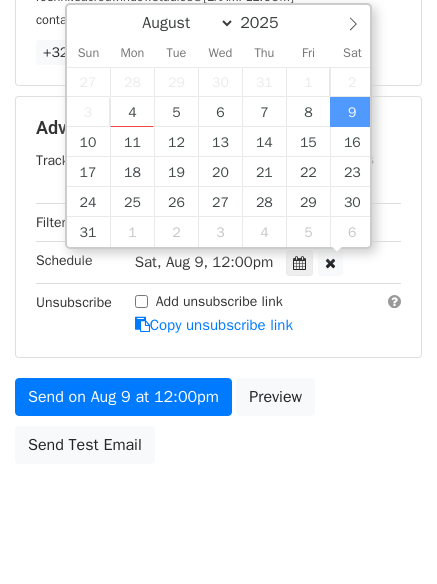 scroll, scrollTop: 1, scrollLeft: 0, axis: vertical 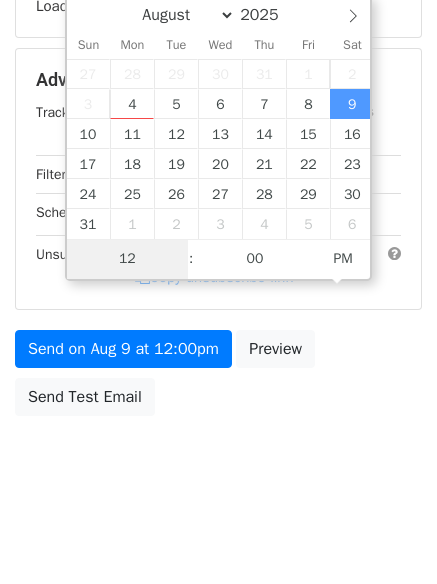 type on "9" 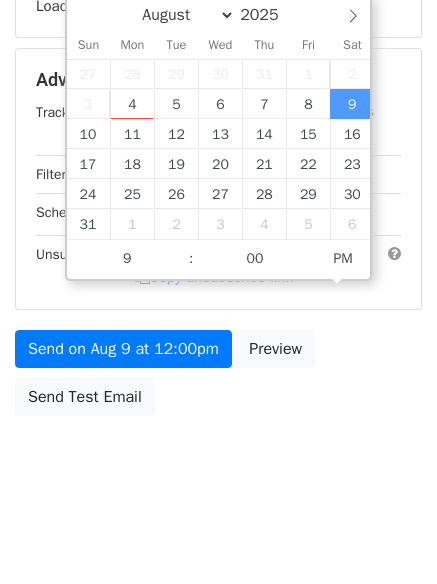 type on "2025-08-09 21:00" 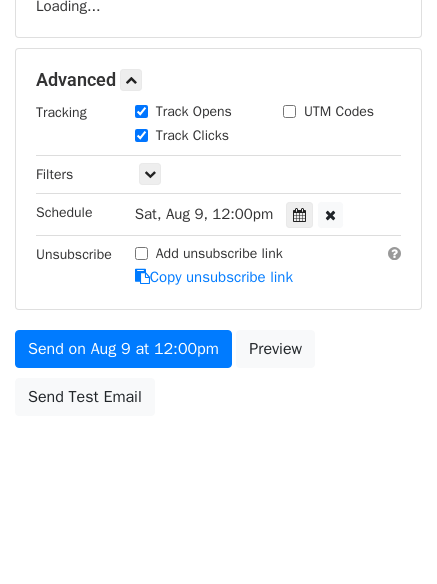 click on "Variables
Copy/paste...
{{Column A}}
{{Column B}}
{{Column C}}
Email column
Column A
Column B
Column C
Templates
Load...
Daily
Save
Recipients Loading...
Advanced
Tracking
Track Opens
UTM Codes
Track Clicks
Filters
Only include spreadsheet rows that match the following filters:
Schedule
Sat, Aug 9, 12:00pm
2025-08-09 21:00
Unsubscribe
Add unsubscribe link
Copy unsubscribe link
Send on Aug 9 at 12:00pm
Preview
Send Test Email" at bounding box center [218, 88] 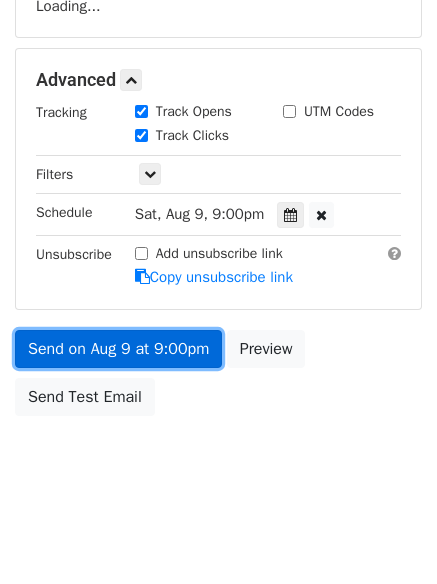 click on "Send on Aug 9 at 9:00pm" at bounding box center [118, 349] 